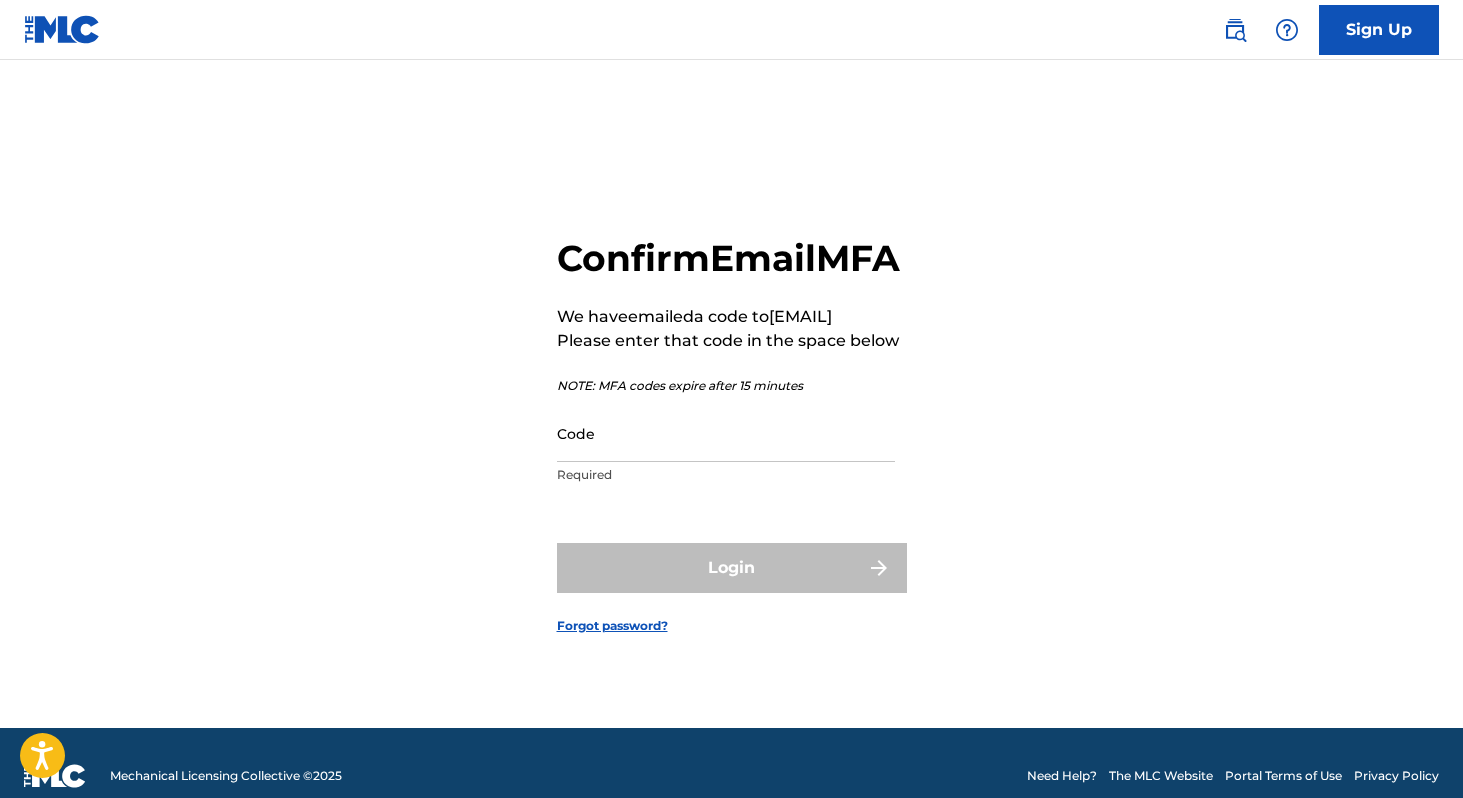 scroll, scrollTop: 0, scrollLeft: 0, axis: both 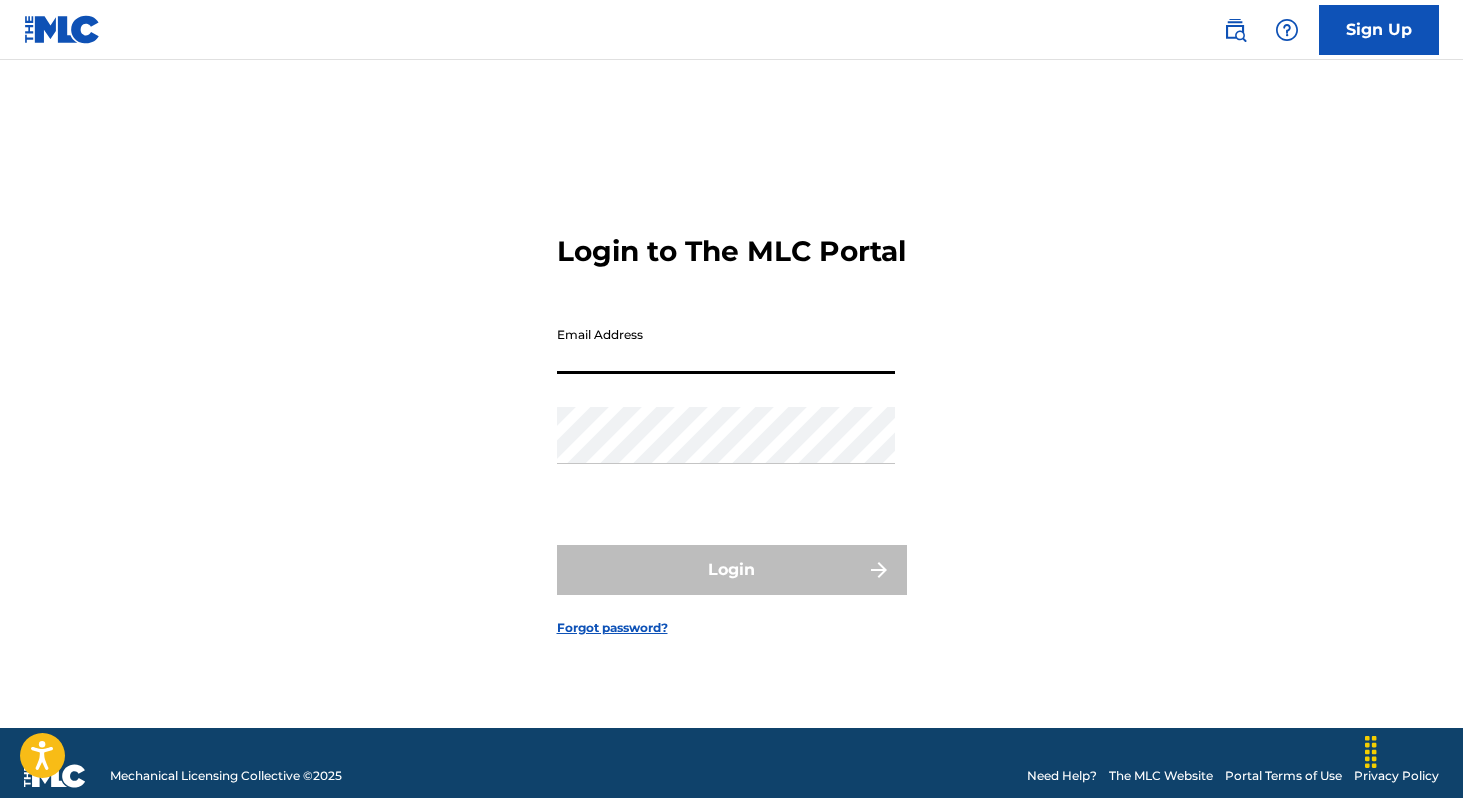 click on "Email Address" at bounding box center (726, 345) 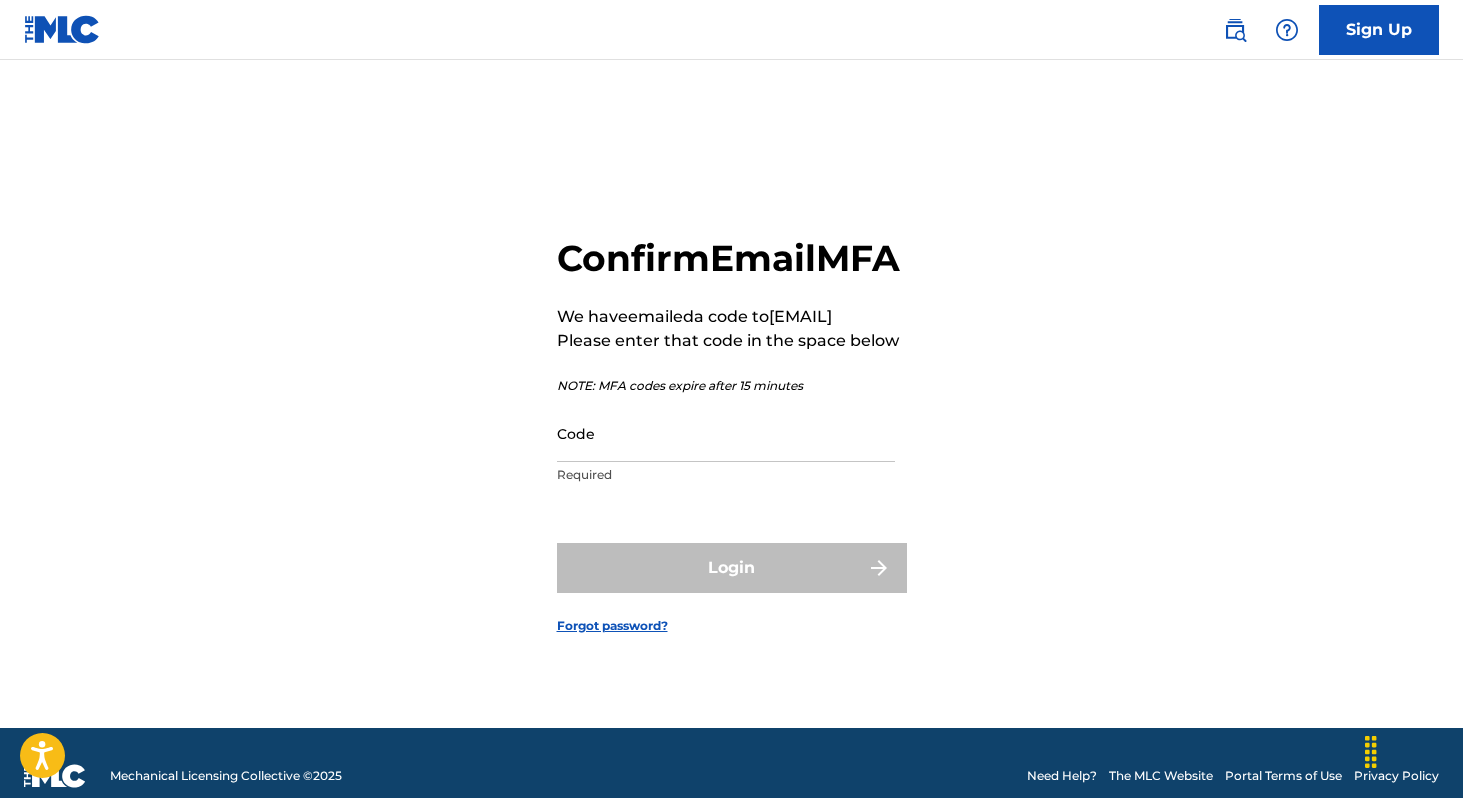 click on "Code" at bounding box center [726, 433] 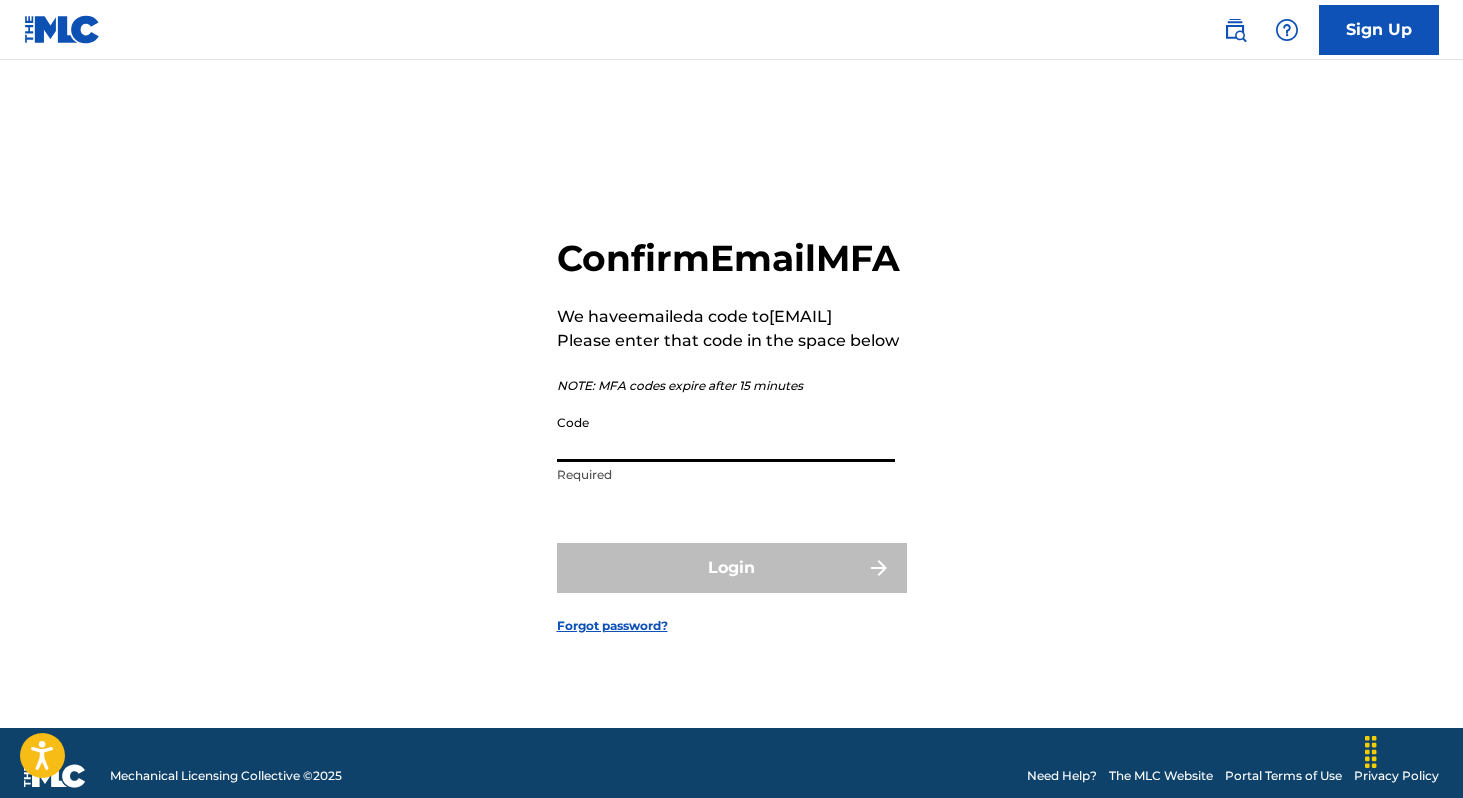 click on "Code" at bounding box center [726, 433] 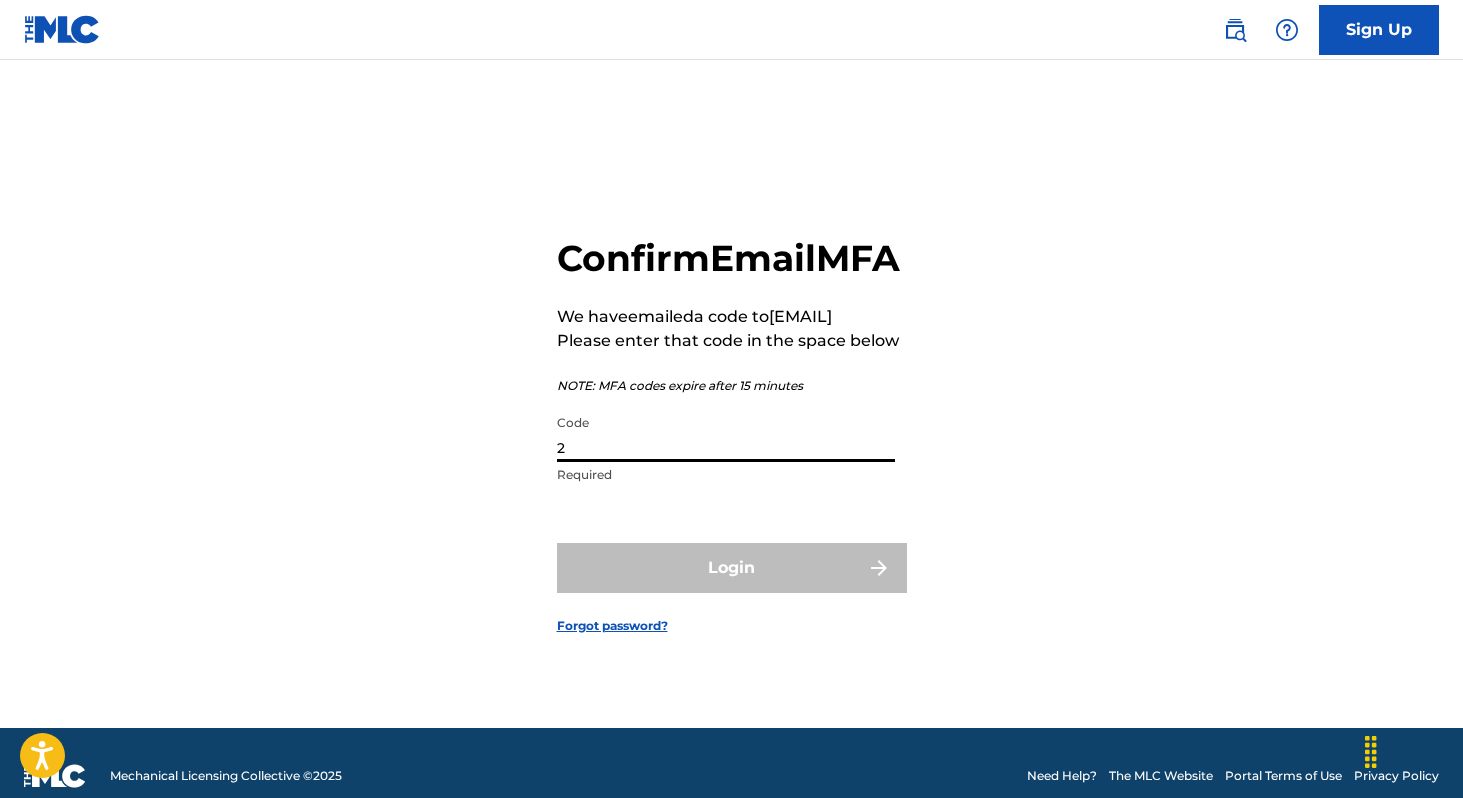 paste on "90900" 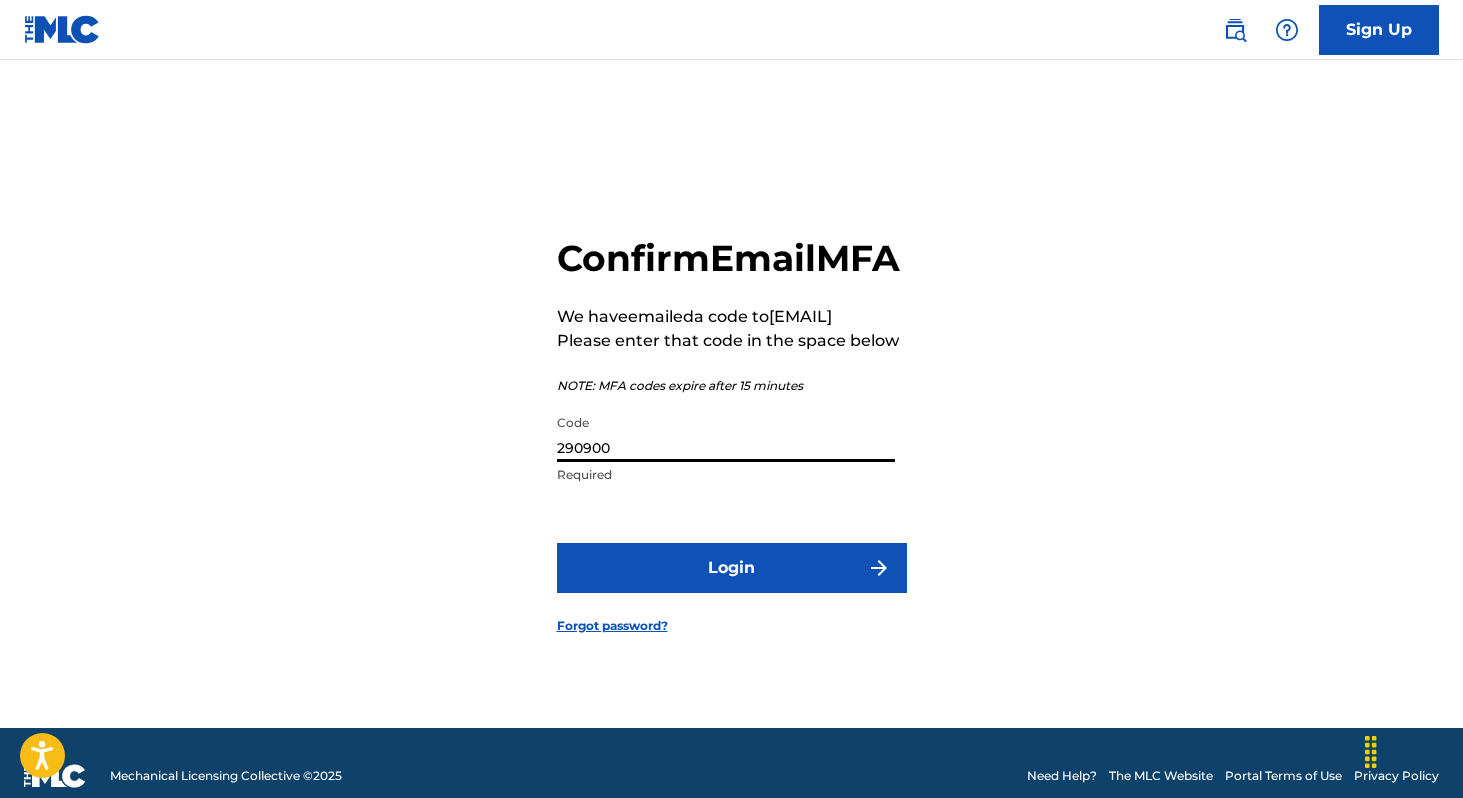 type on "290900" 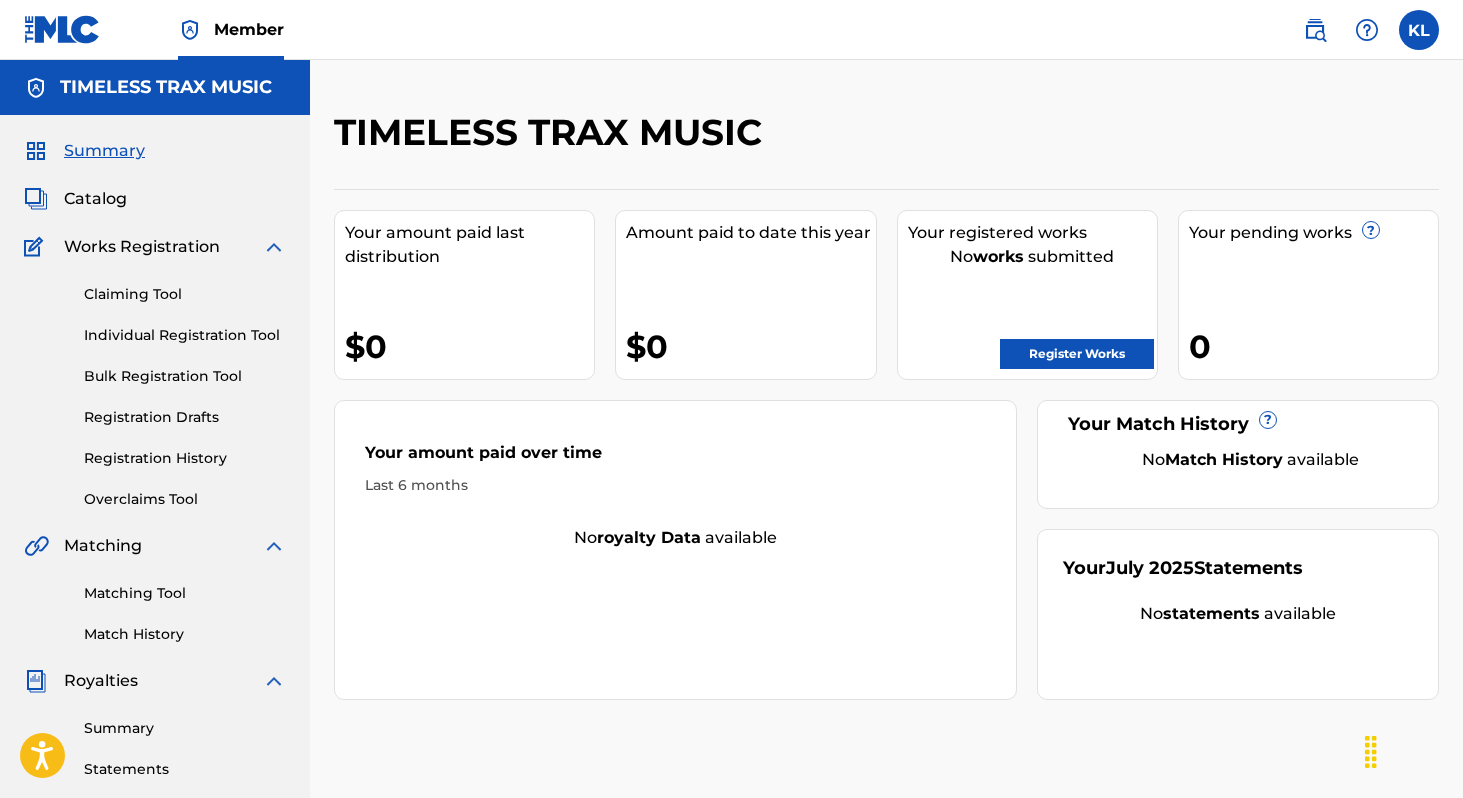 scroll, scrollTop: 0, scrollLeft: 0, axis: both 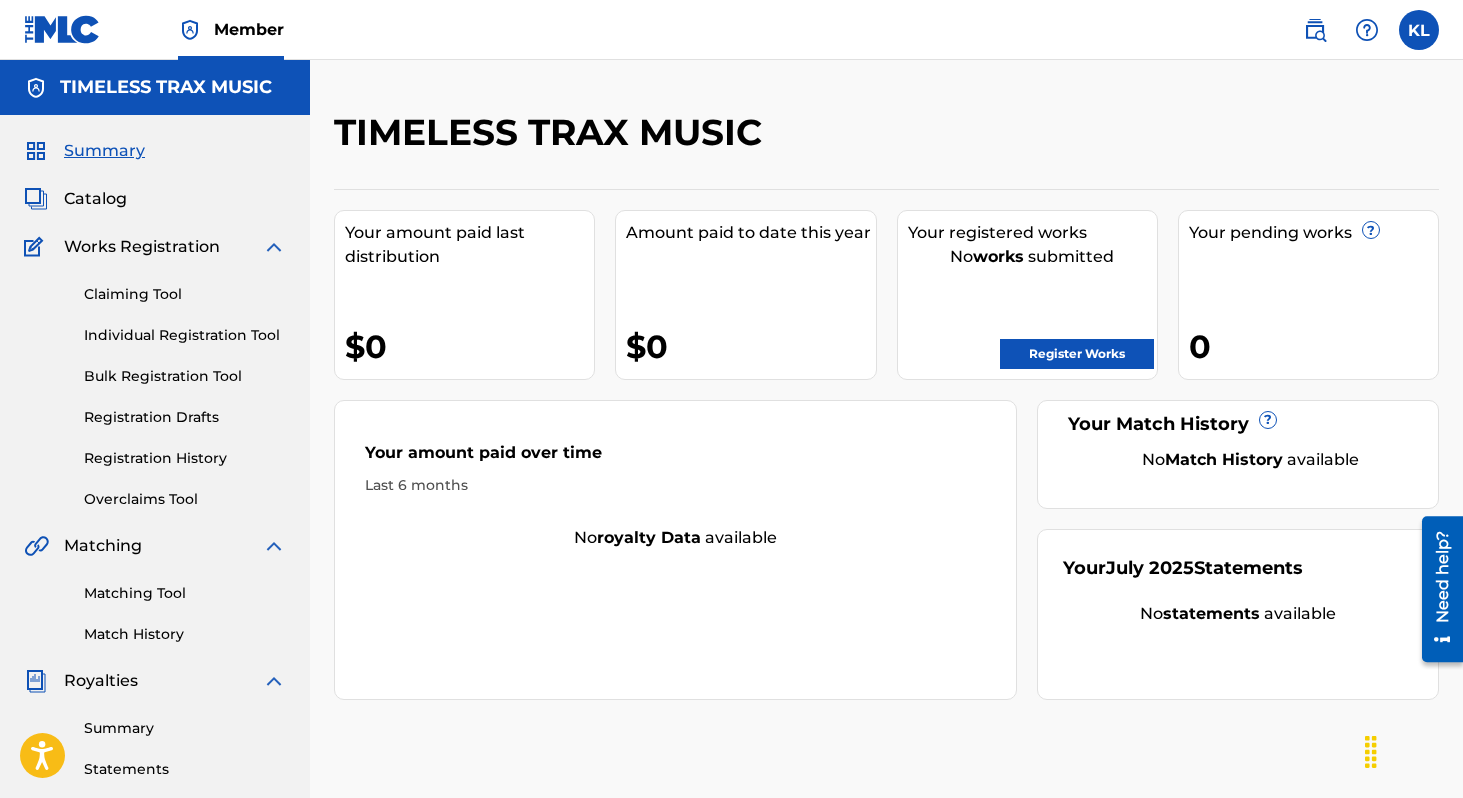 click at bounding box center (1419, 30) 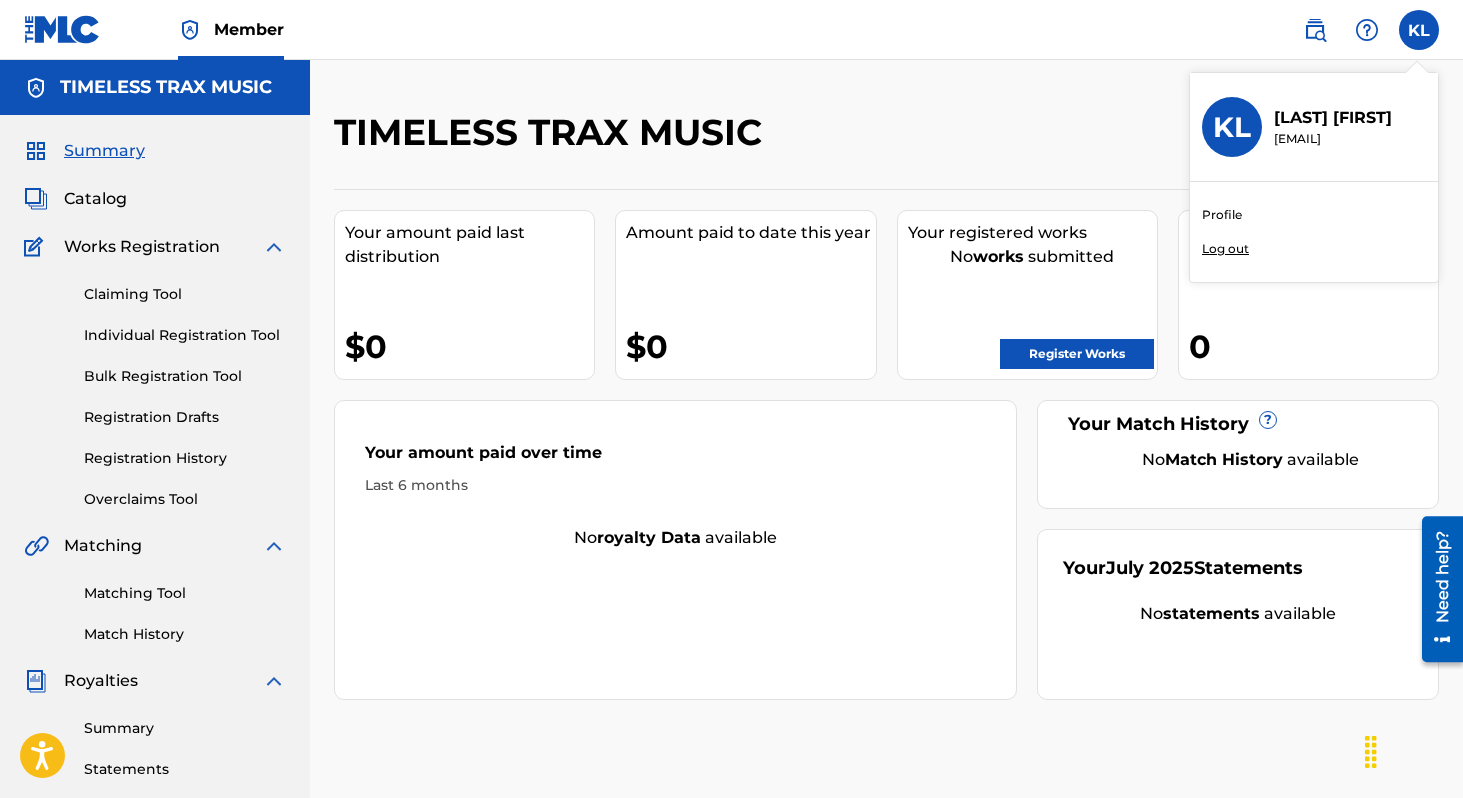 click on "Log out" at bounding box center (1225, 249) 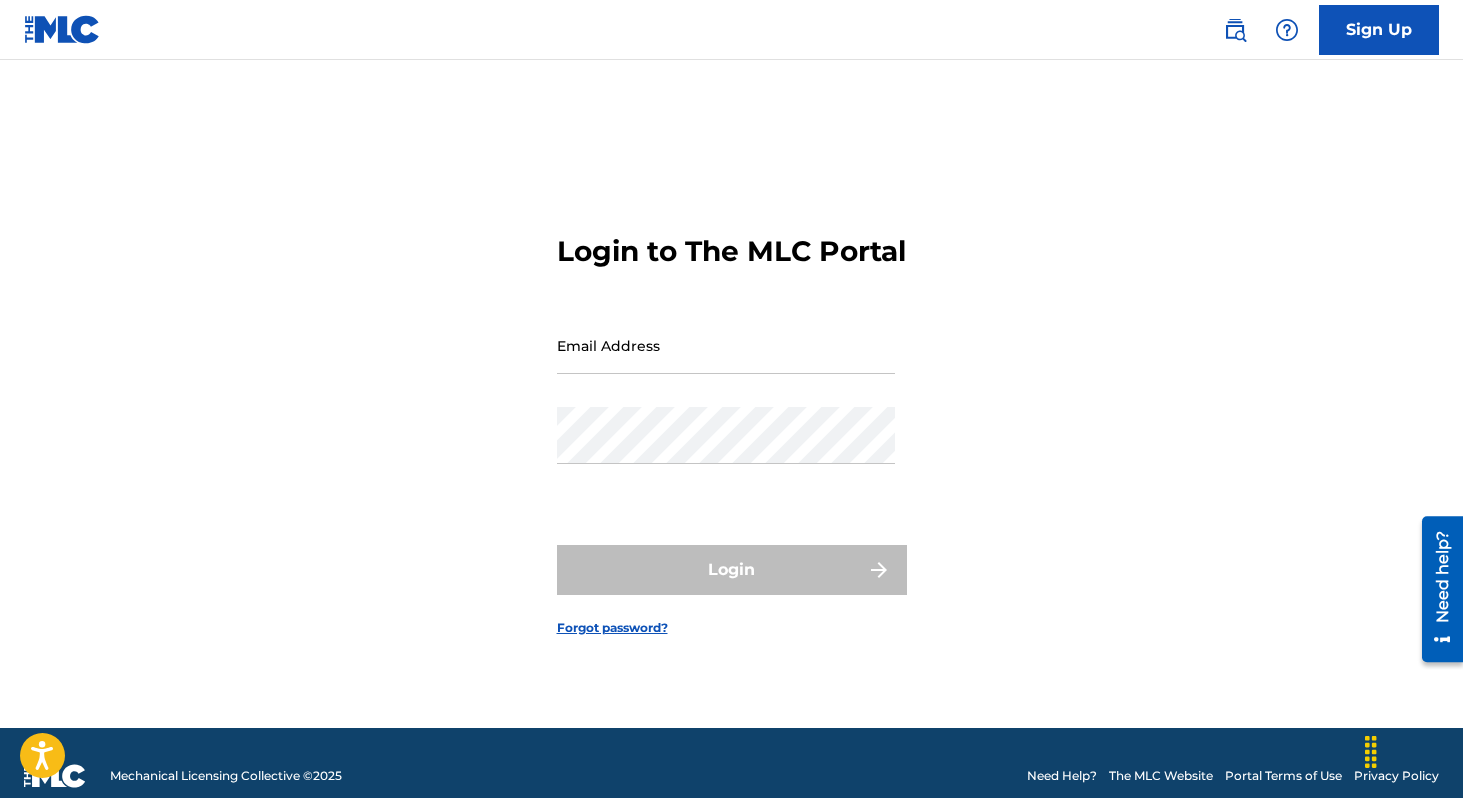 click on "Email Address" at bounding box center [726, 345] 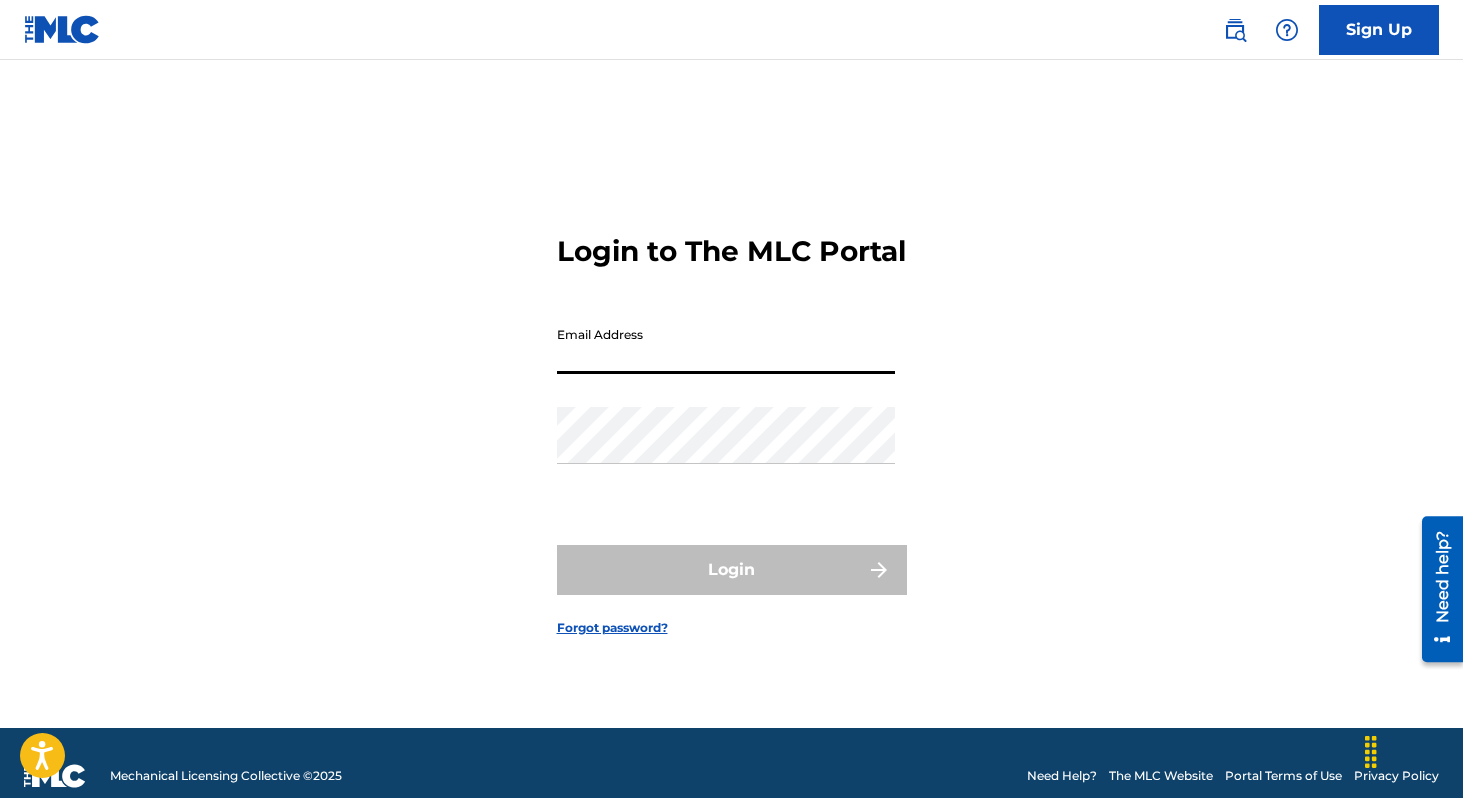 type on "[EMAIL]" 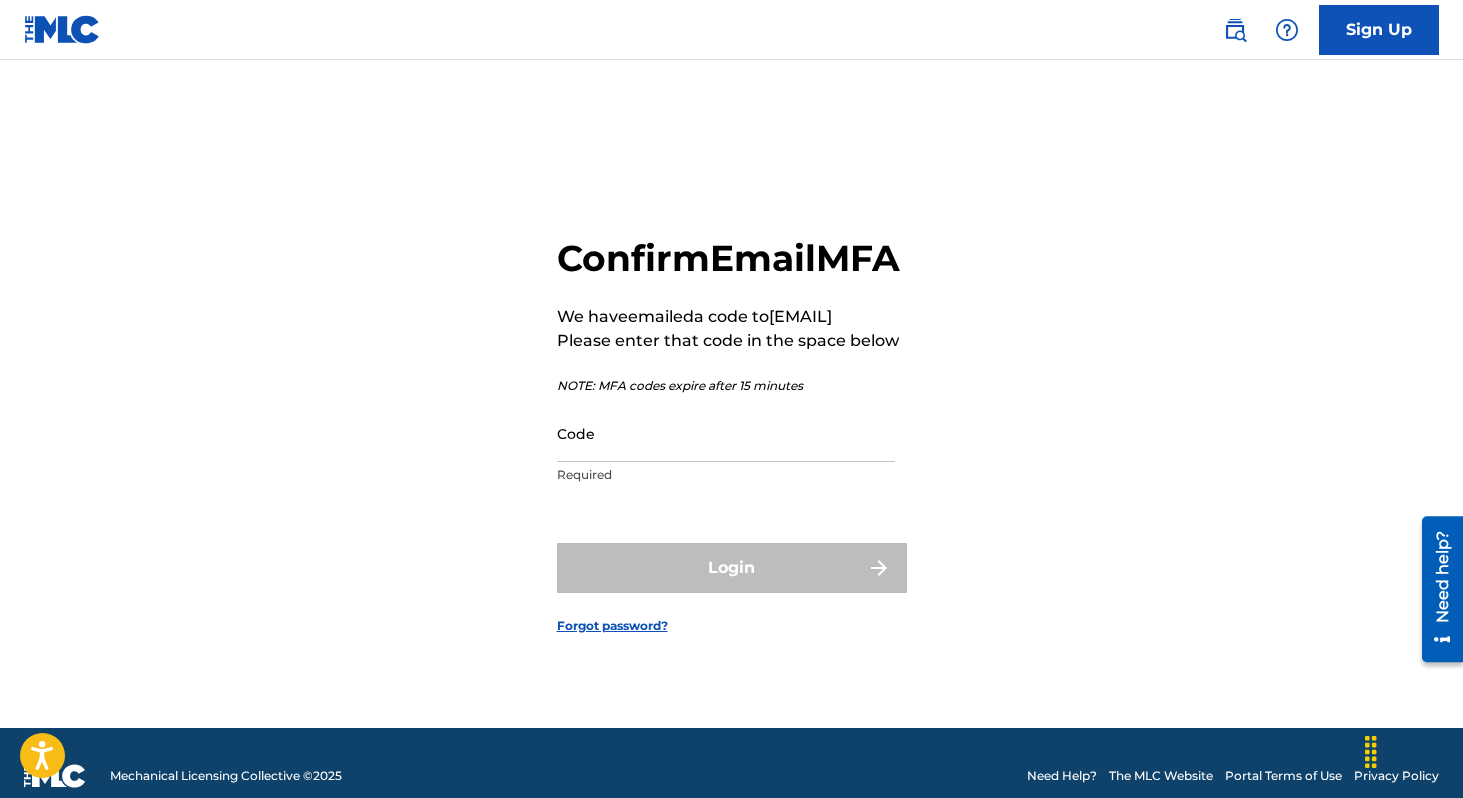 click on "Code" at bounding box center (726, 433) 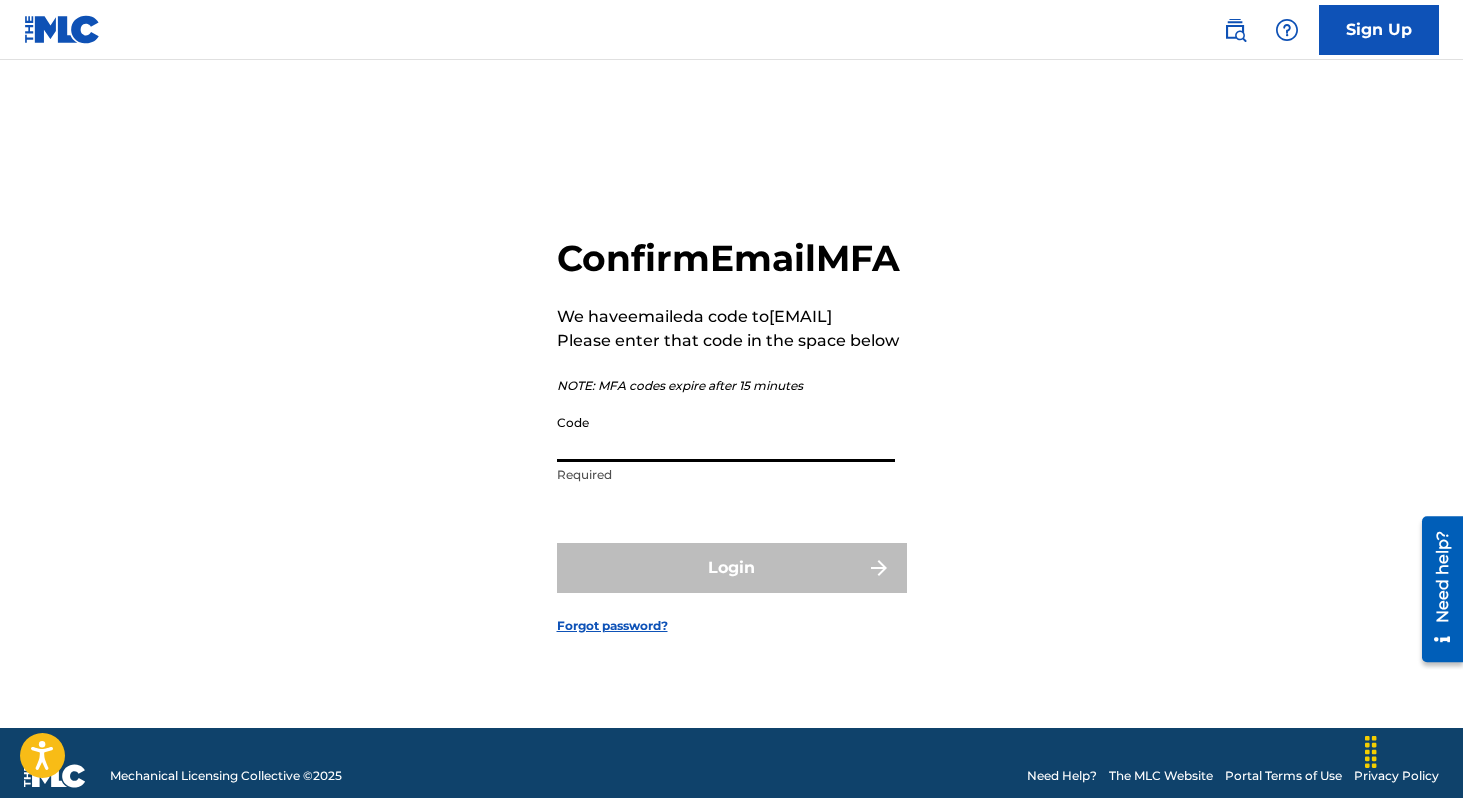 paste on "960691" 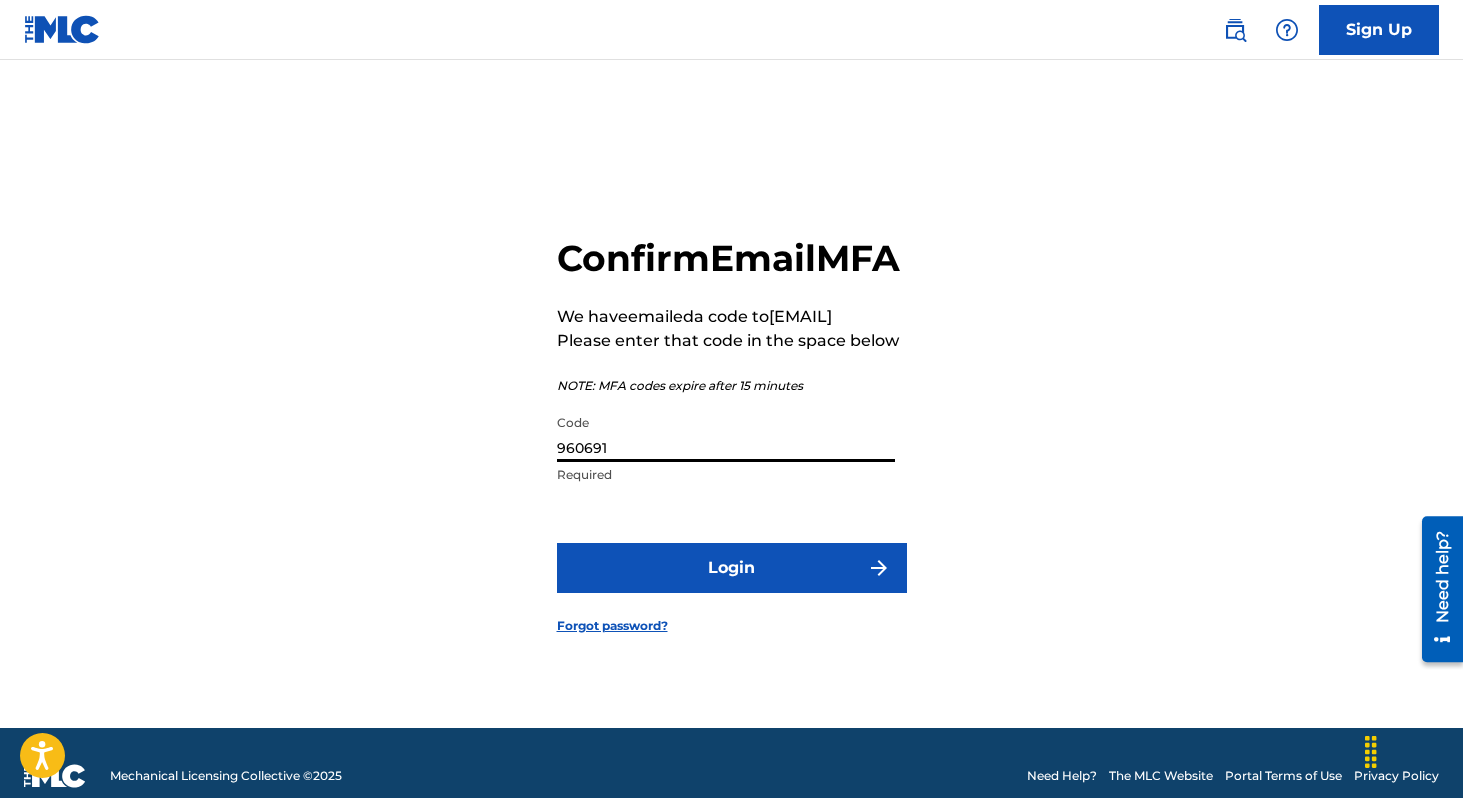 type on "960691" 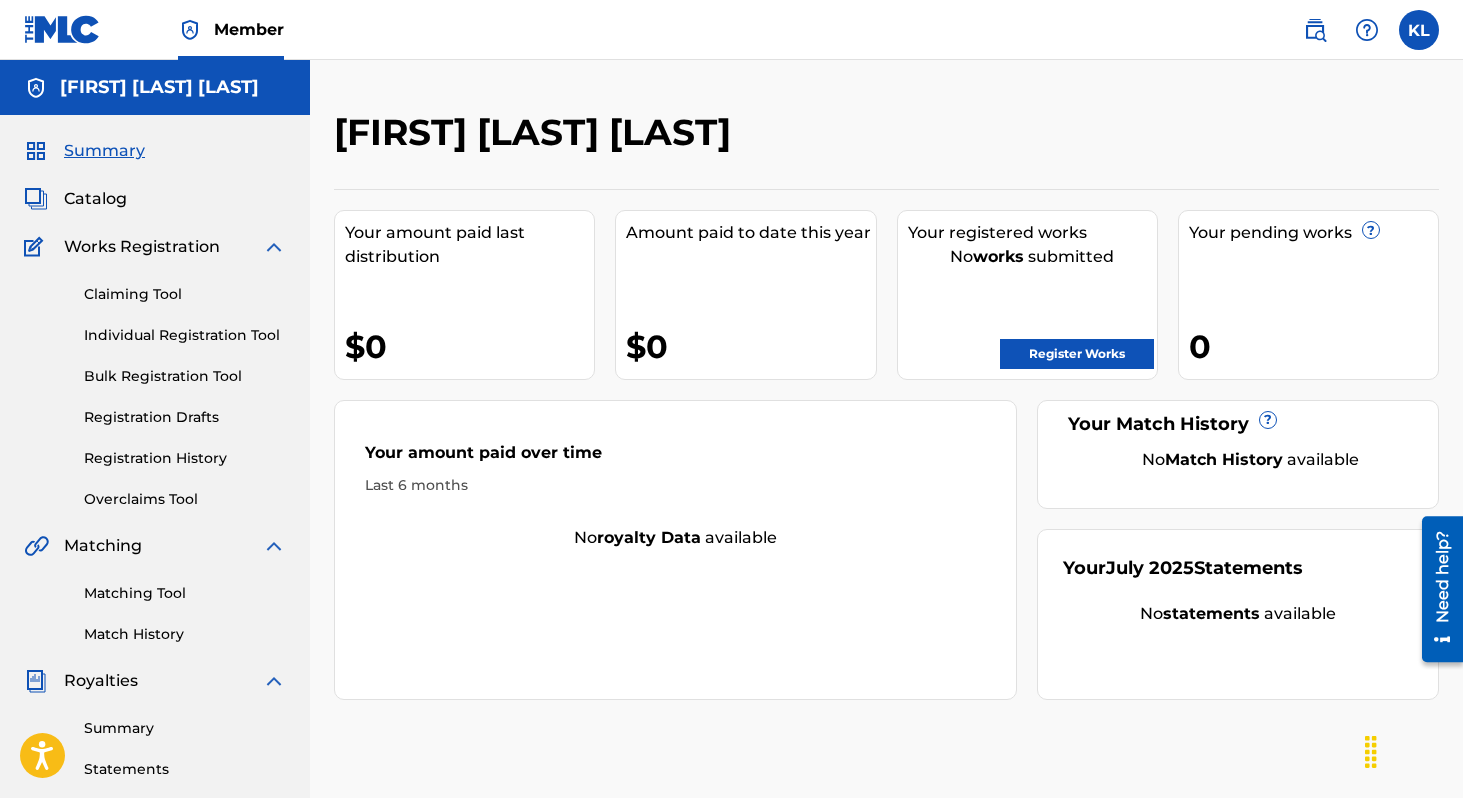 click at bounding box center (1419, 30) 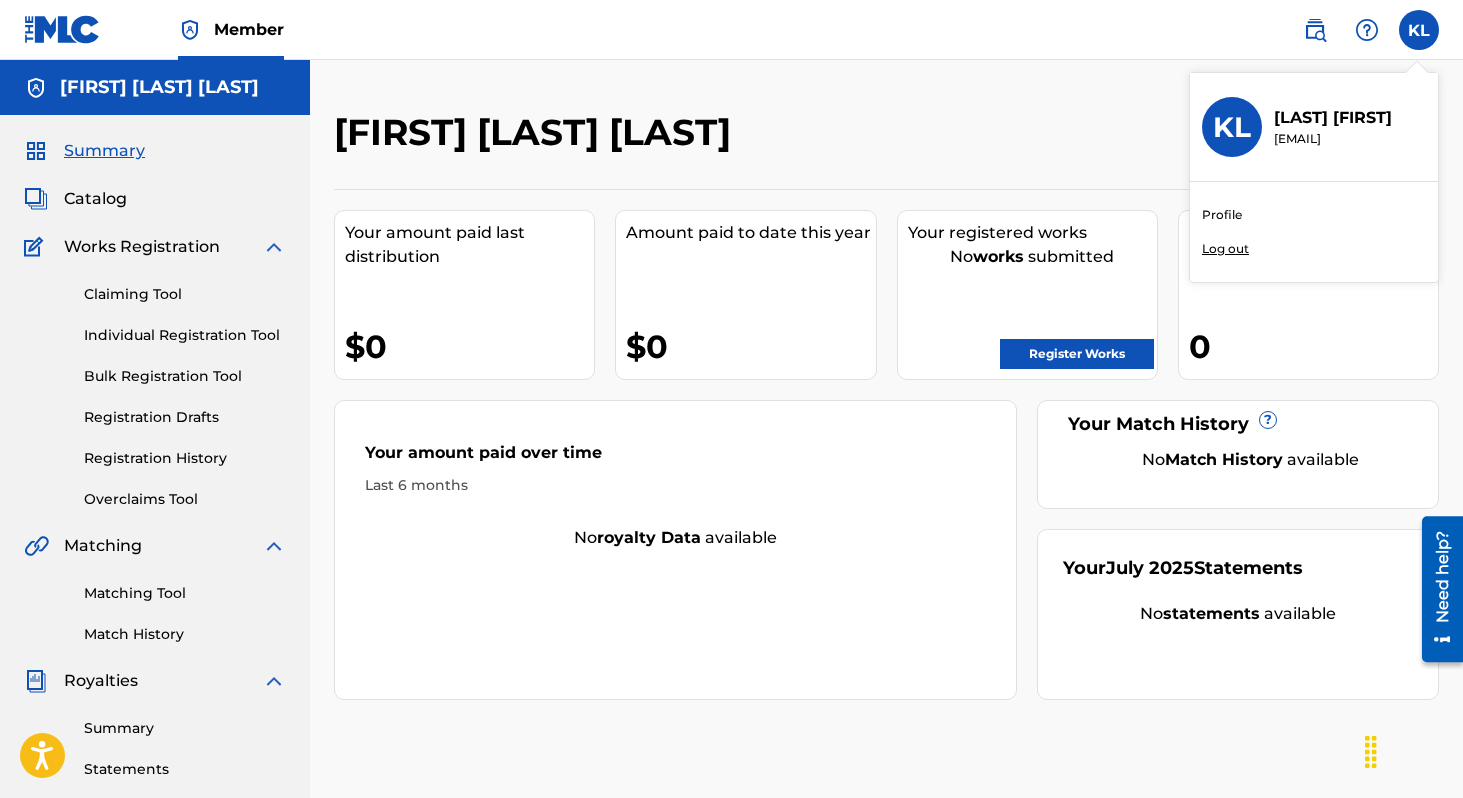 click on "Log out" at bounding box center (1225, 249) 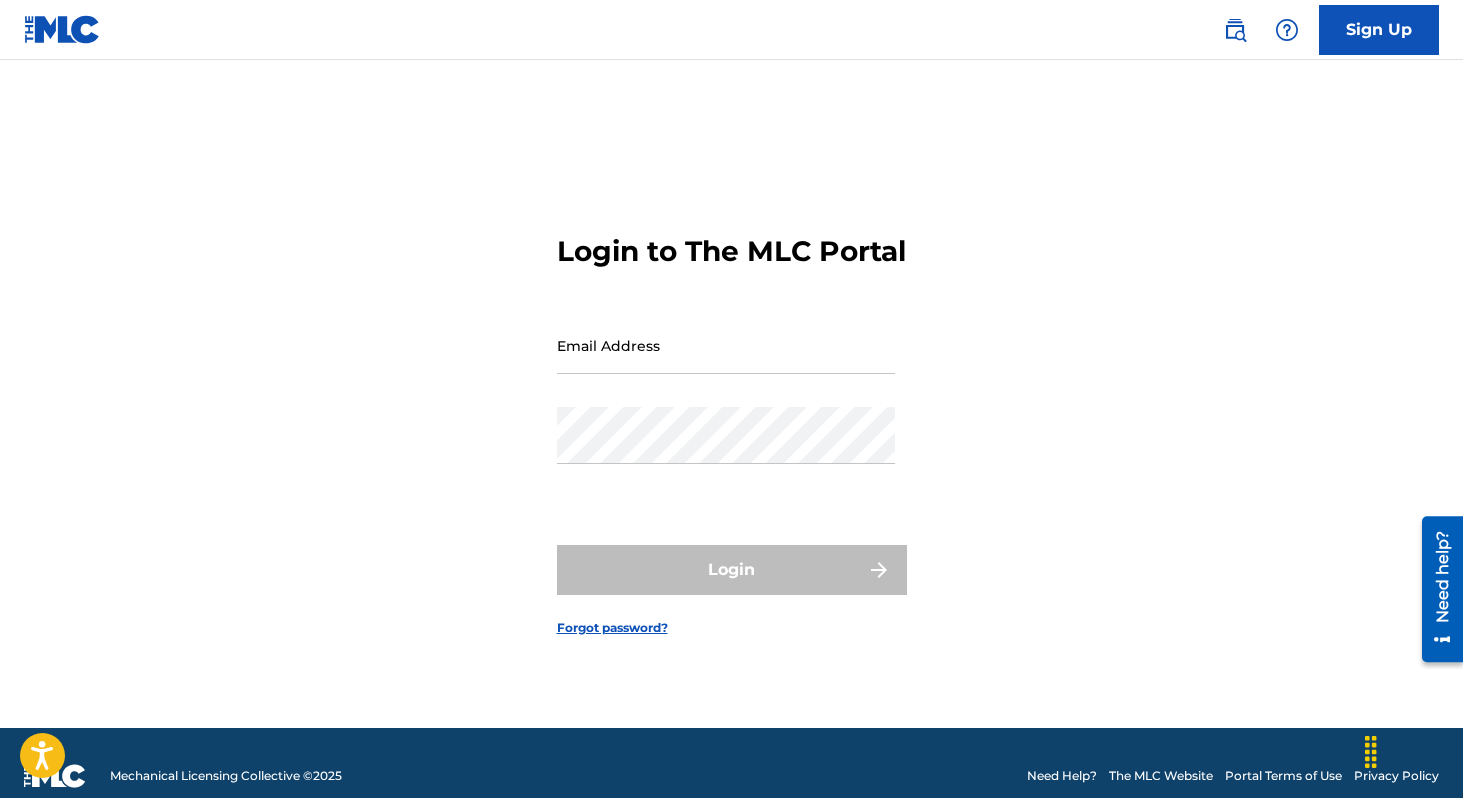 click on "Email Address" at bounding box center [726, 345] 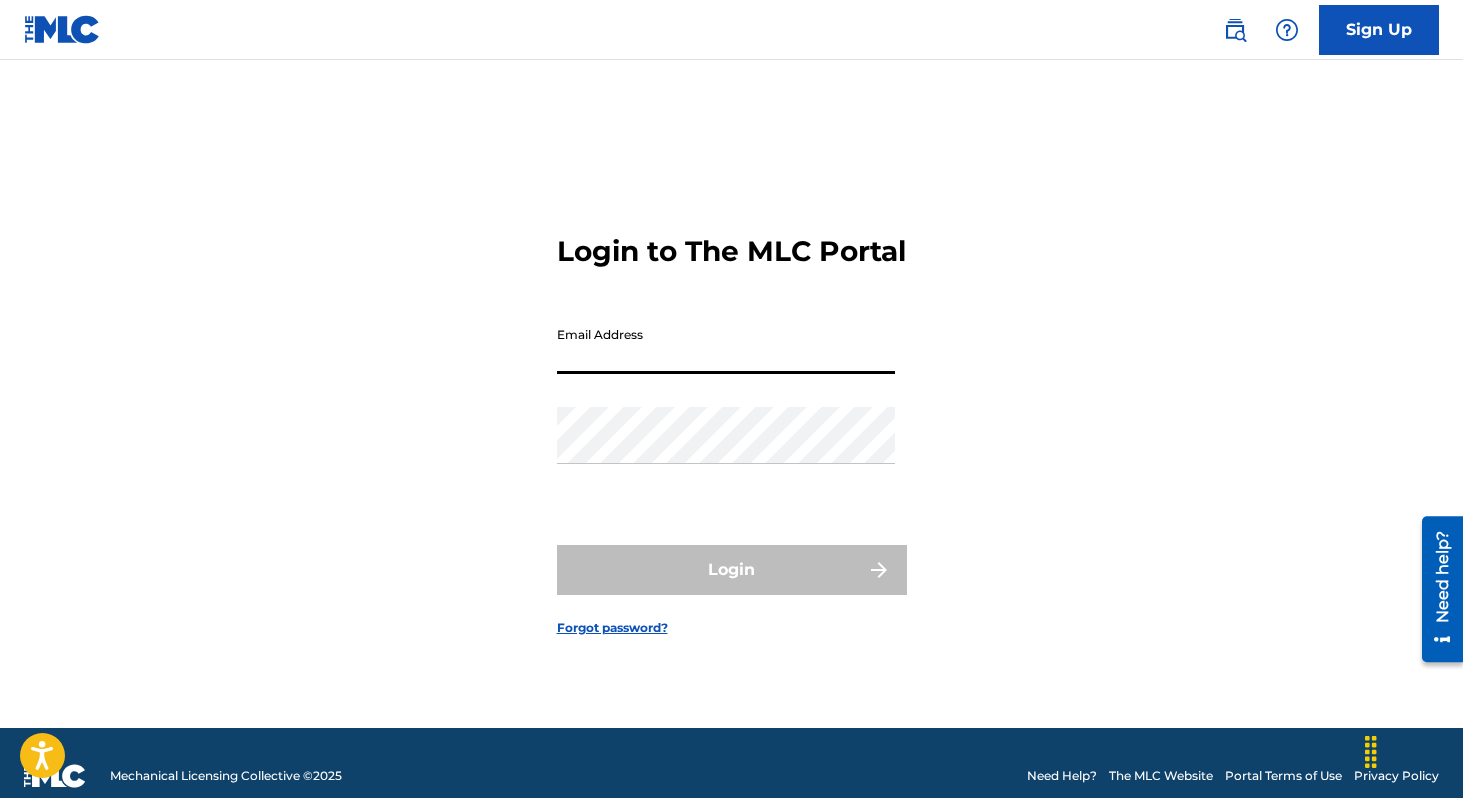 type on "[EMAIL]" 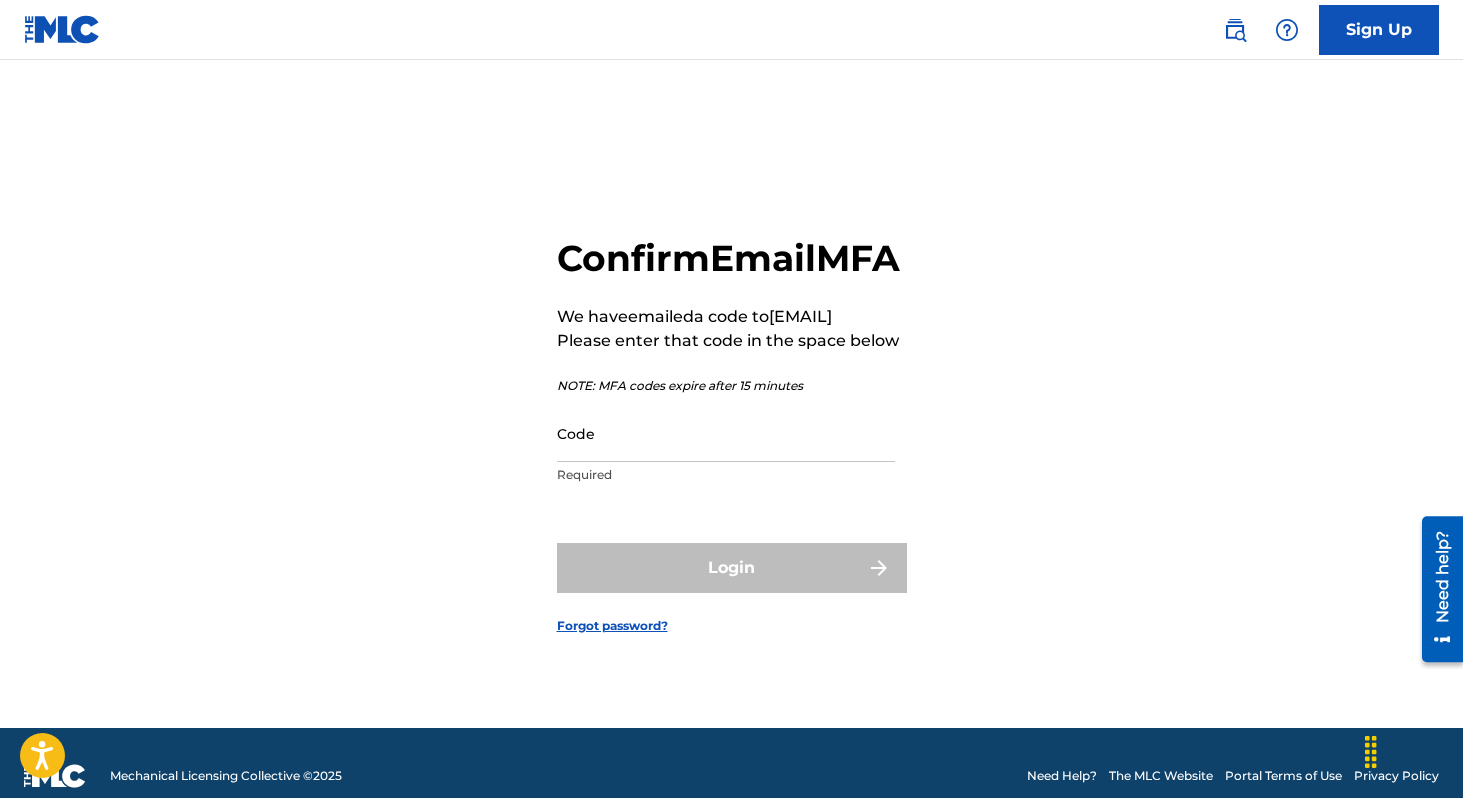 click on "Code" at bounding box center [726, 433] 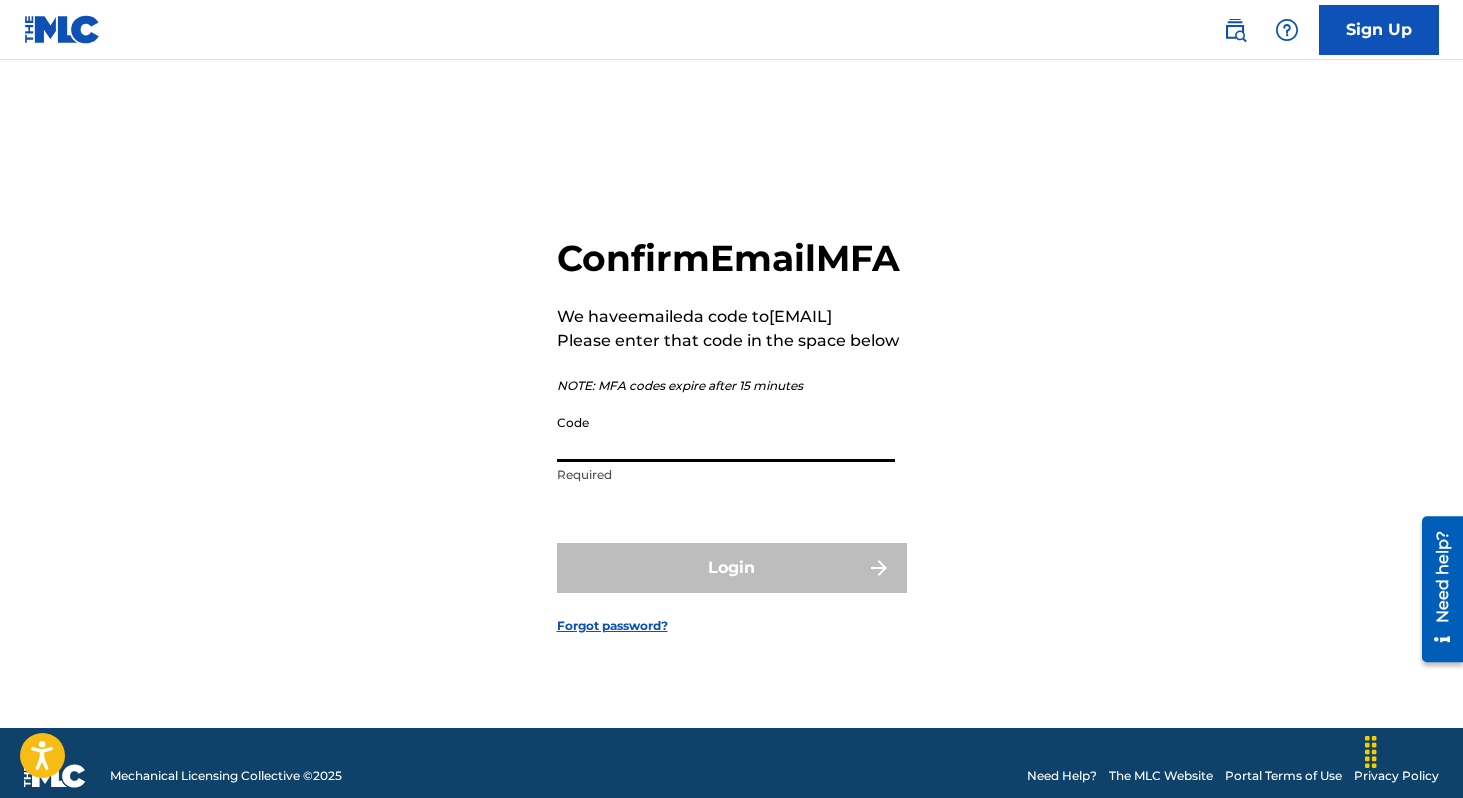 paste on "868601" 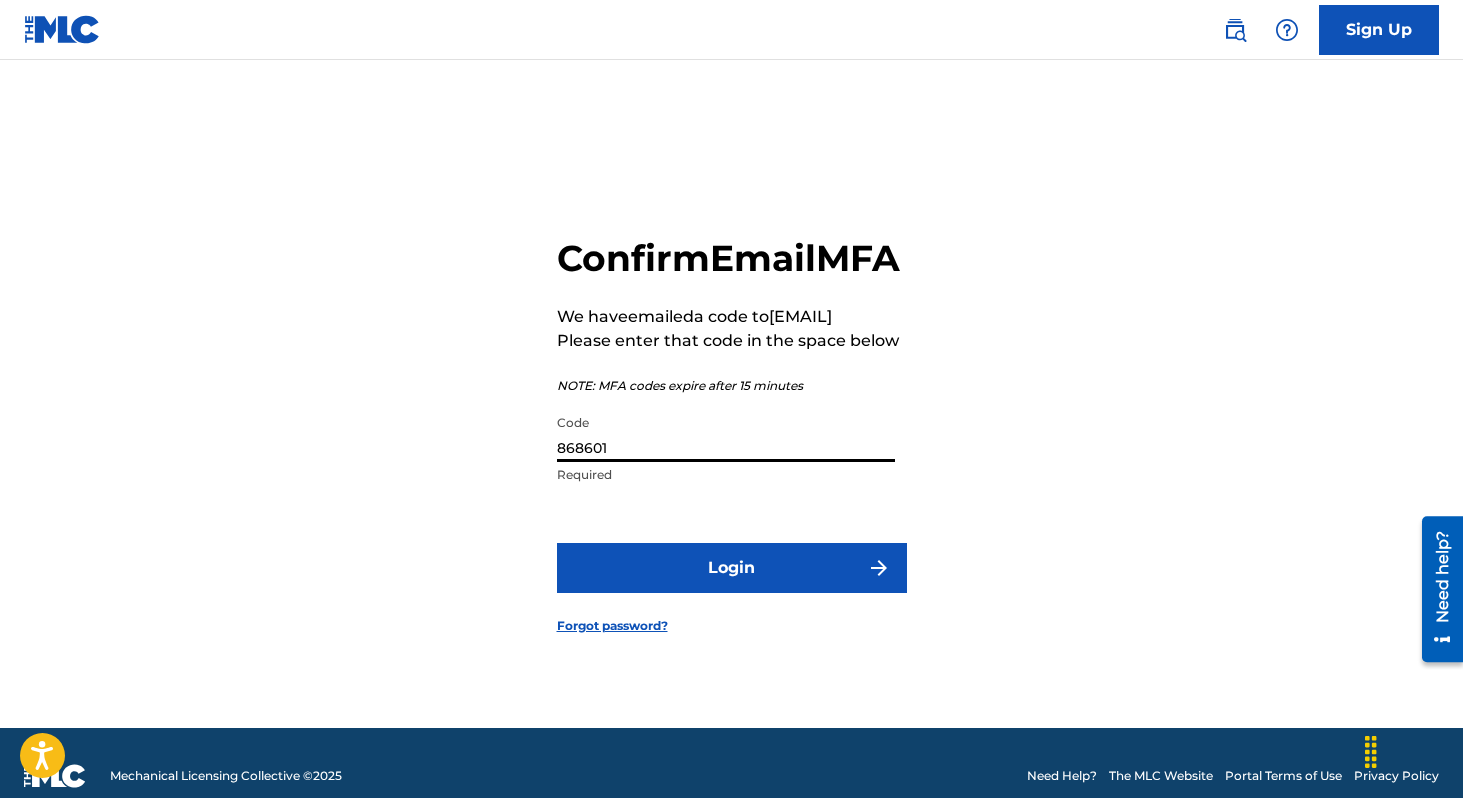 type on "868601" 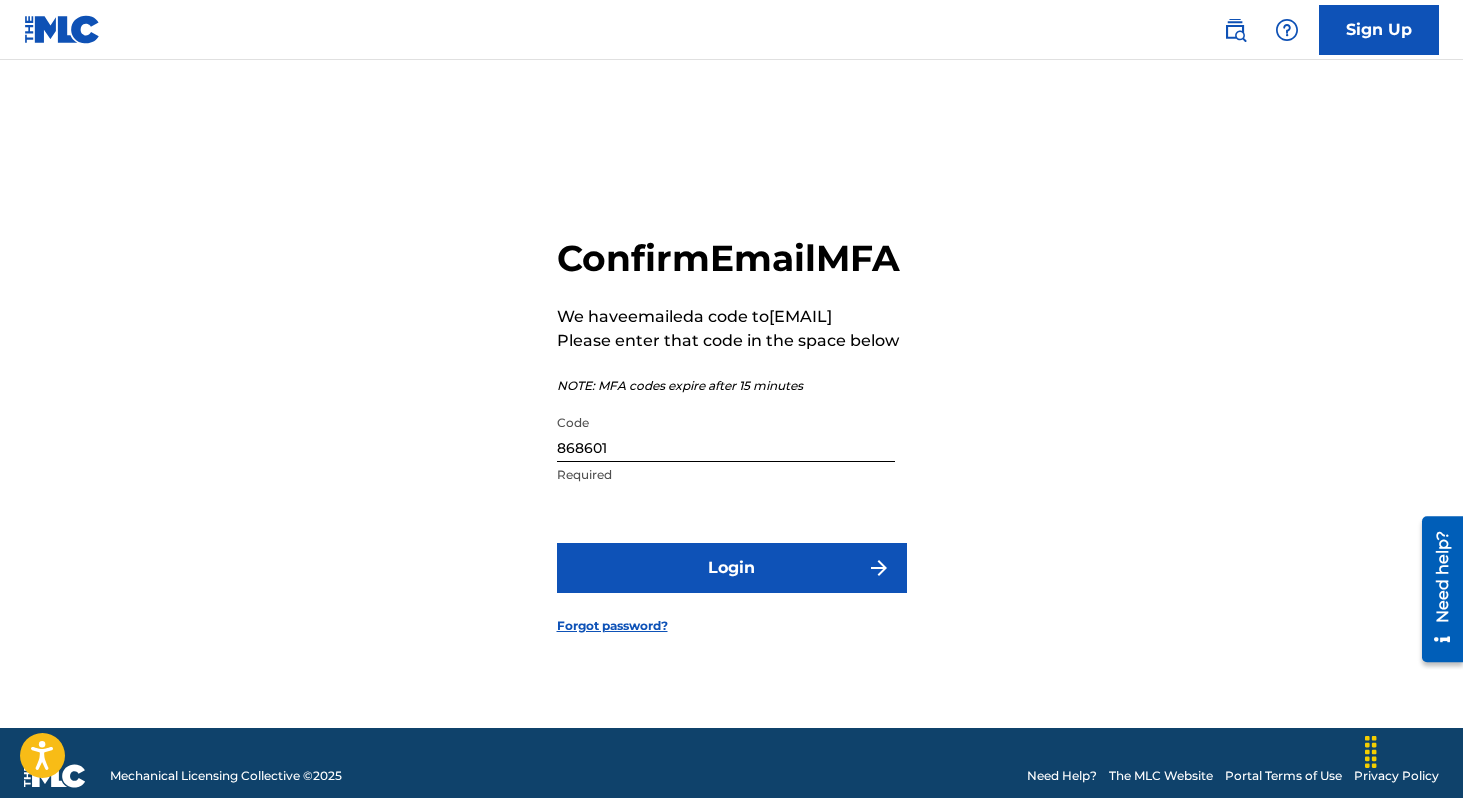 click on "Login" at bounding box center (732, 568) 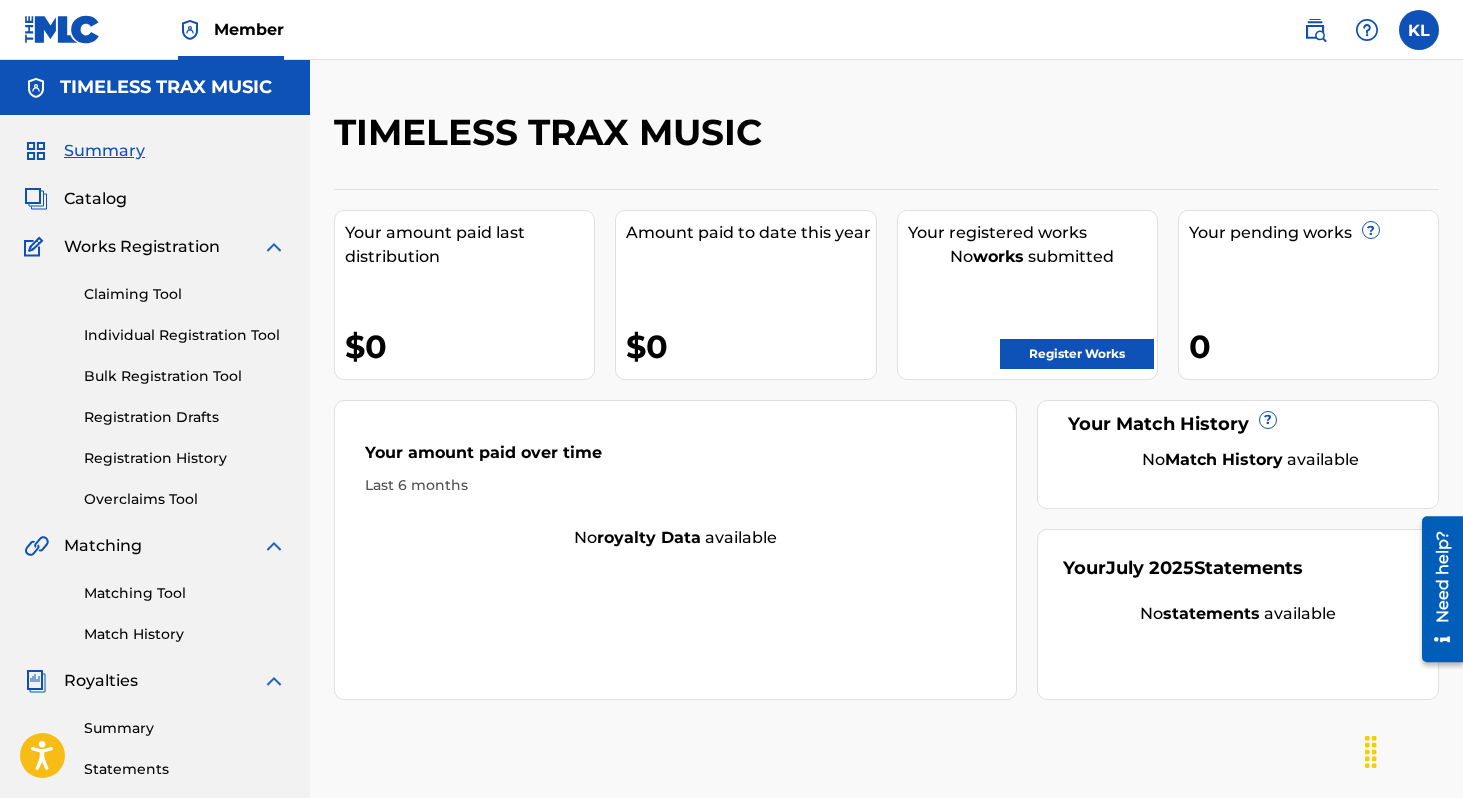 click on "Need help?" at bounding box center (1442, 577) 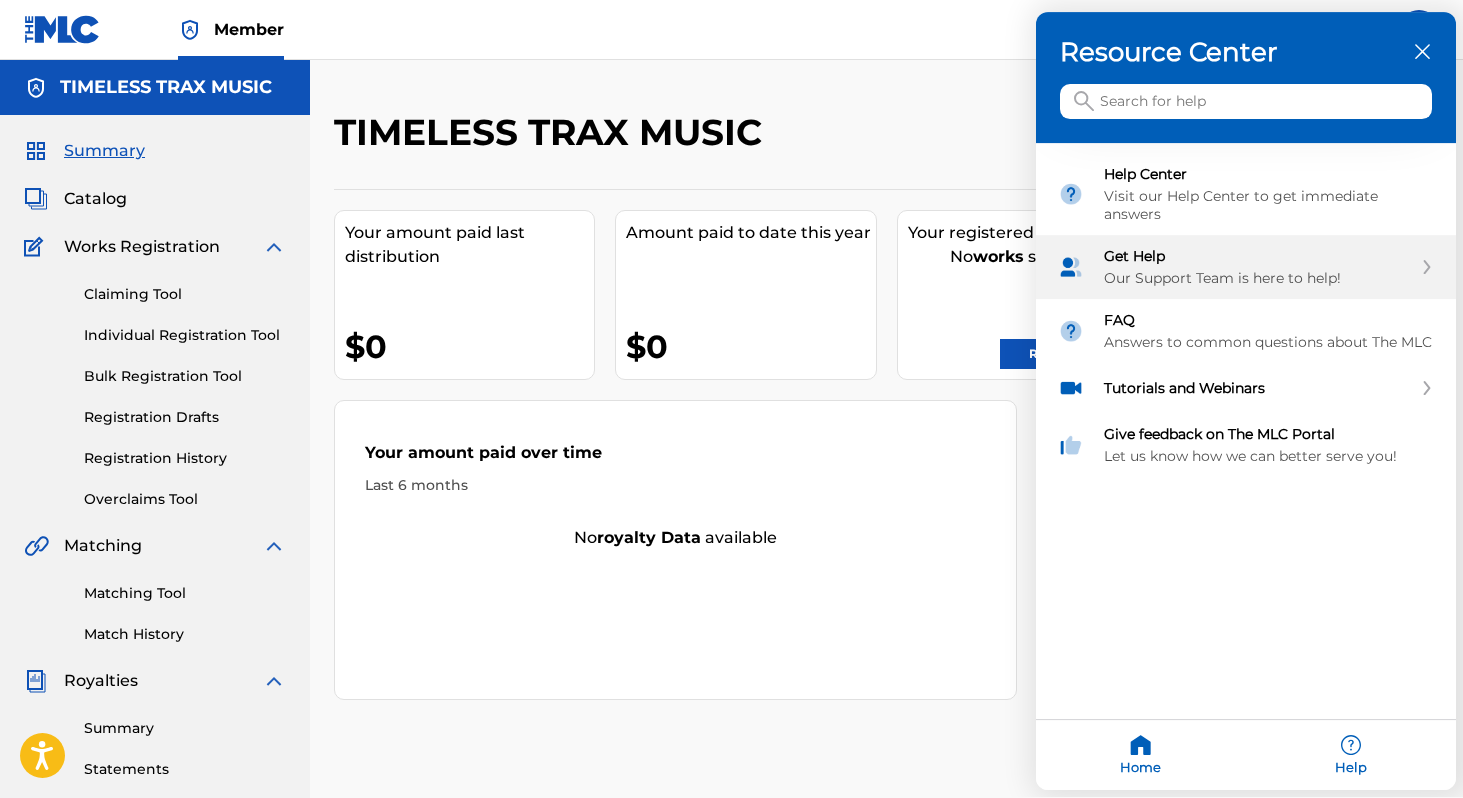 click on "Get Help" at bounding box center [1258, 257] 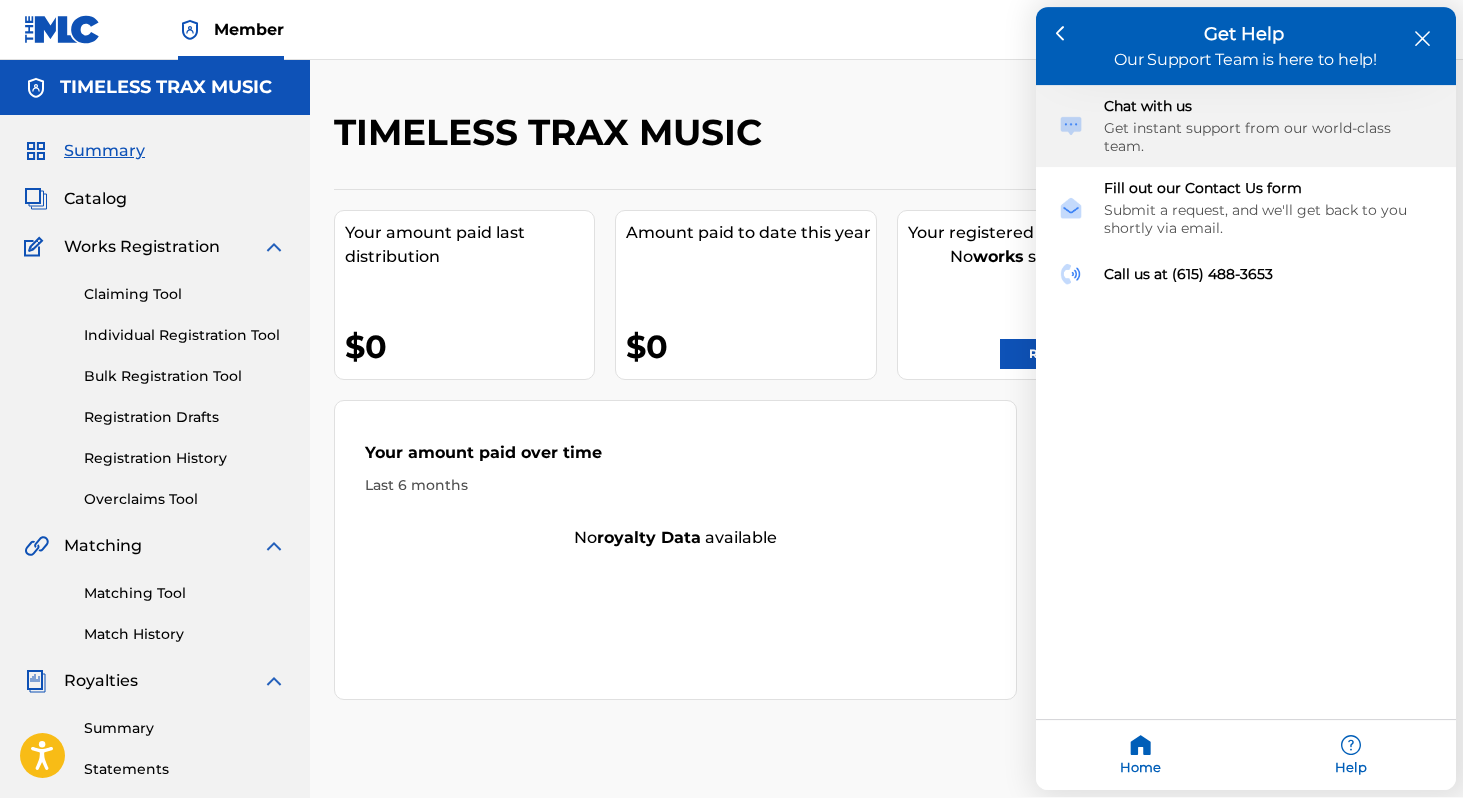 click on "Get instant support from our world-class team." at bounding box center (1269, 138) 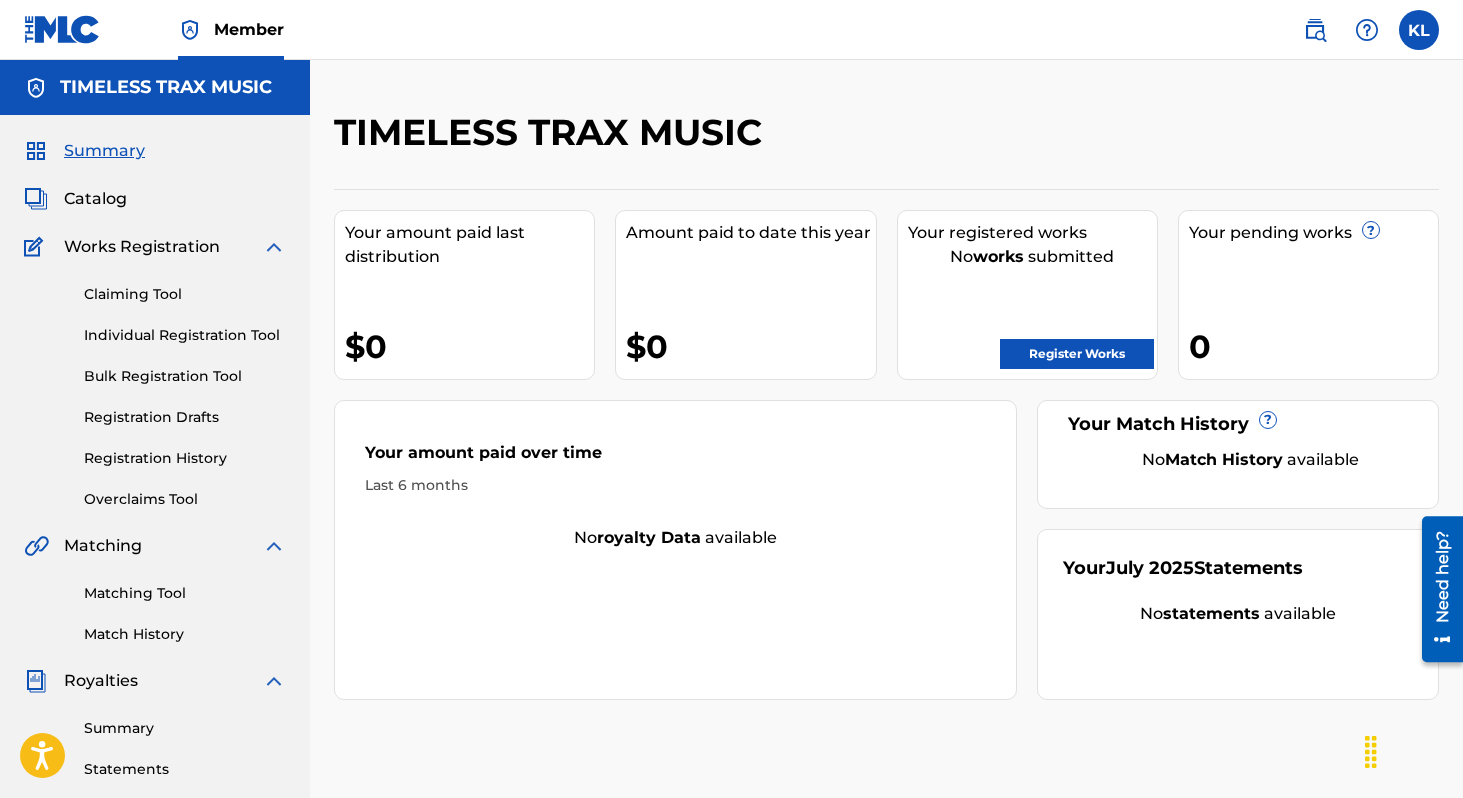 click on "Your pending works   ? 0" at bounding box center (1308, 295) 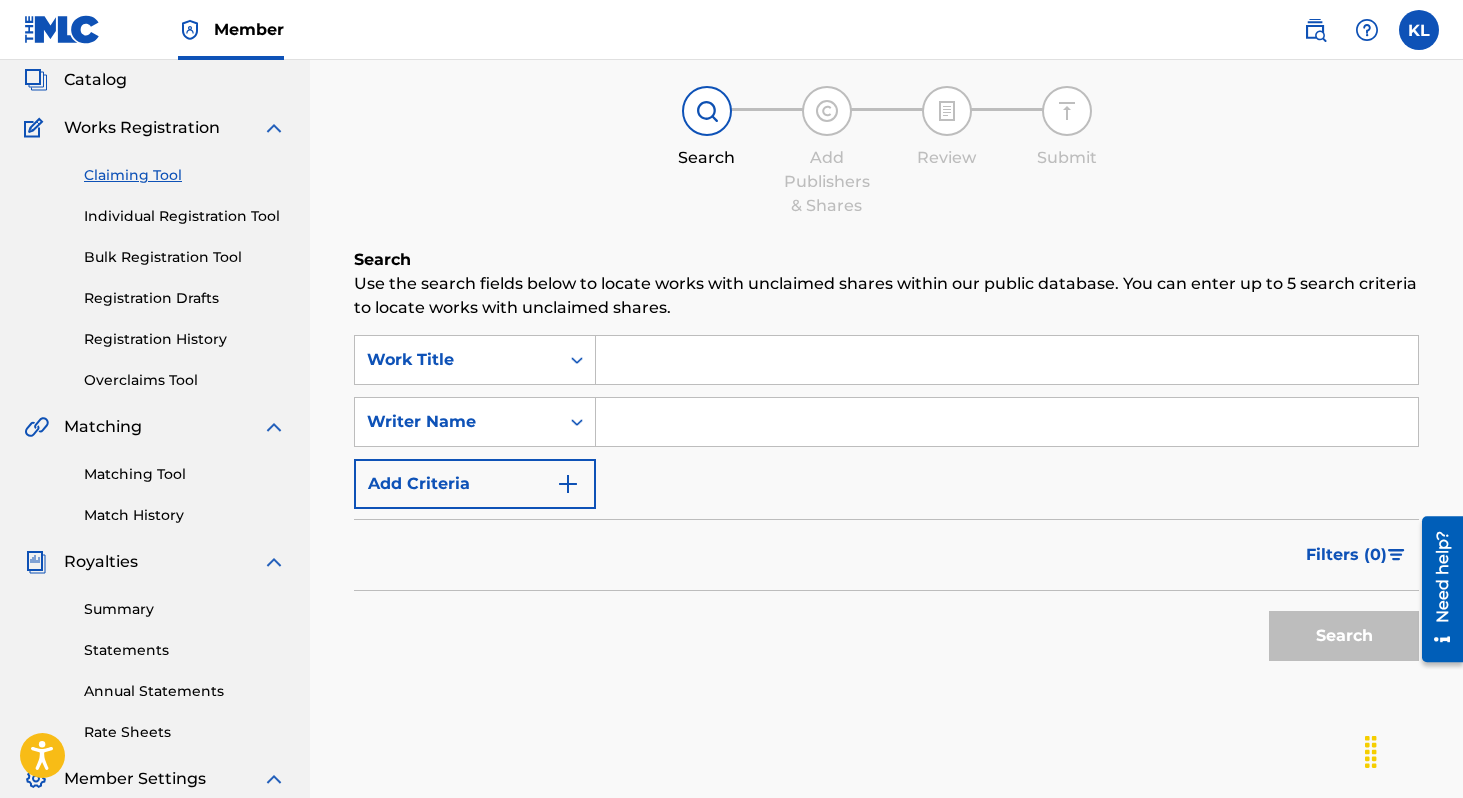 scroll, scrollTop: 0, scrollLeft: 0, axis: both 